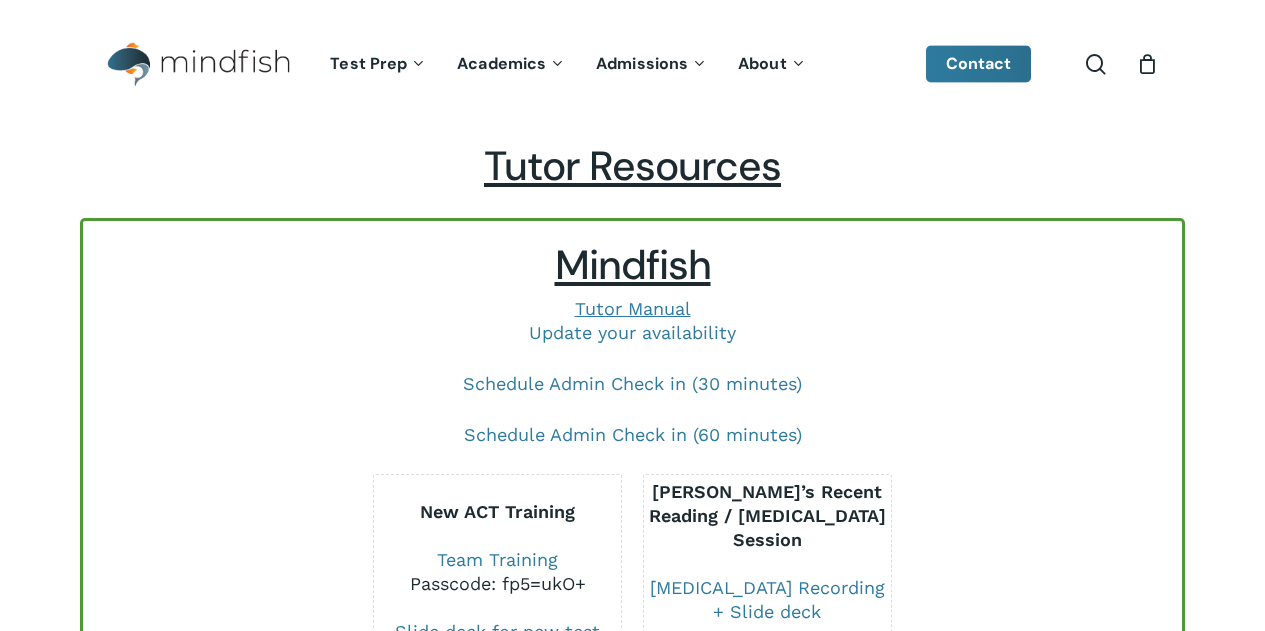 scroll, scrollTop: 0, scrollLeft: 0, axis: both 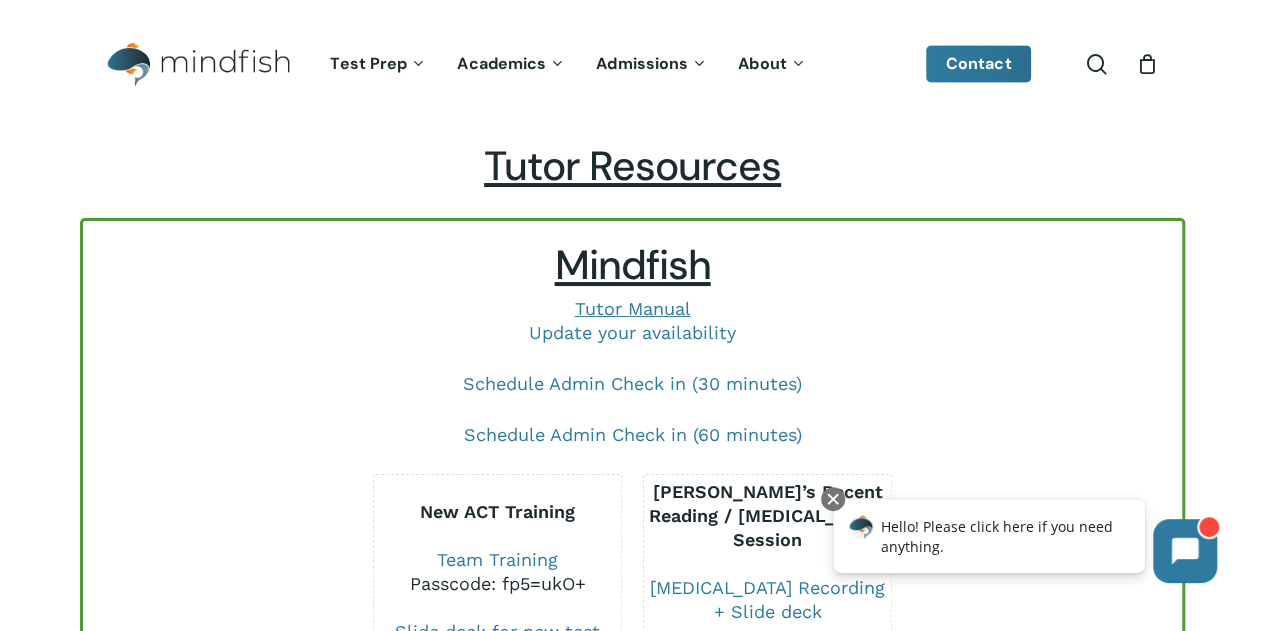 click at bounding box center (833, 499) 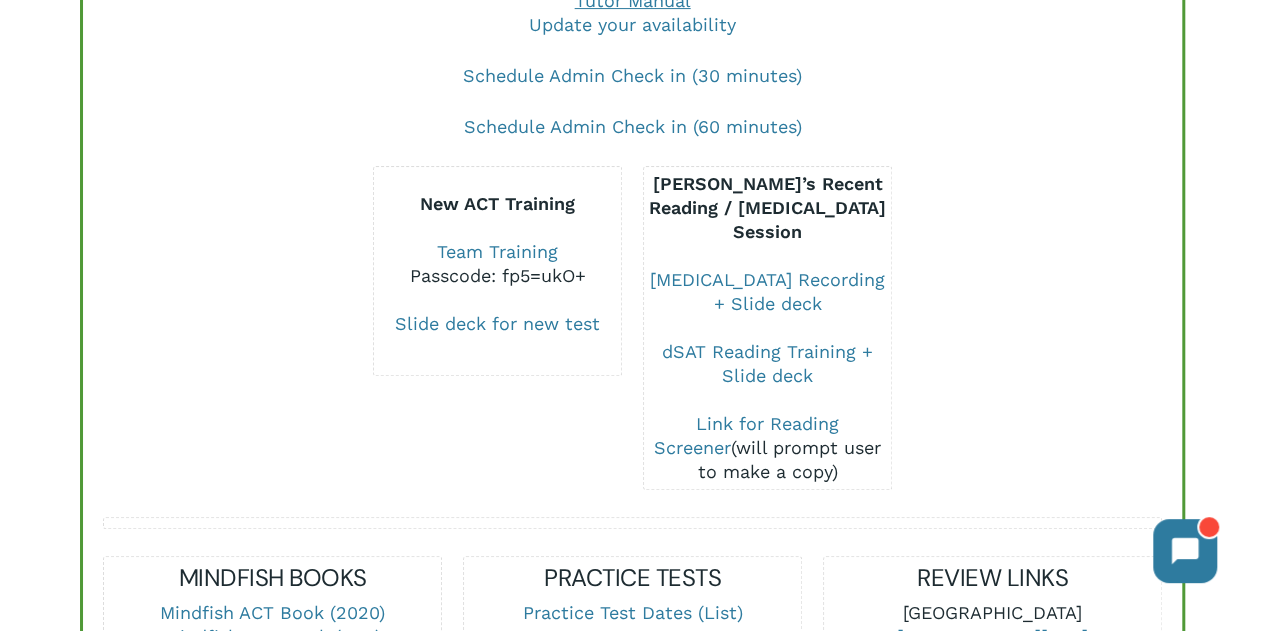 scroll, scrollTop: 309, scrollLeft: 0, axis: vertical 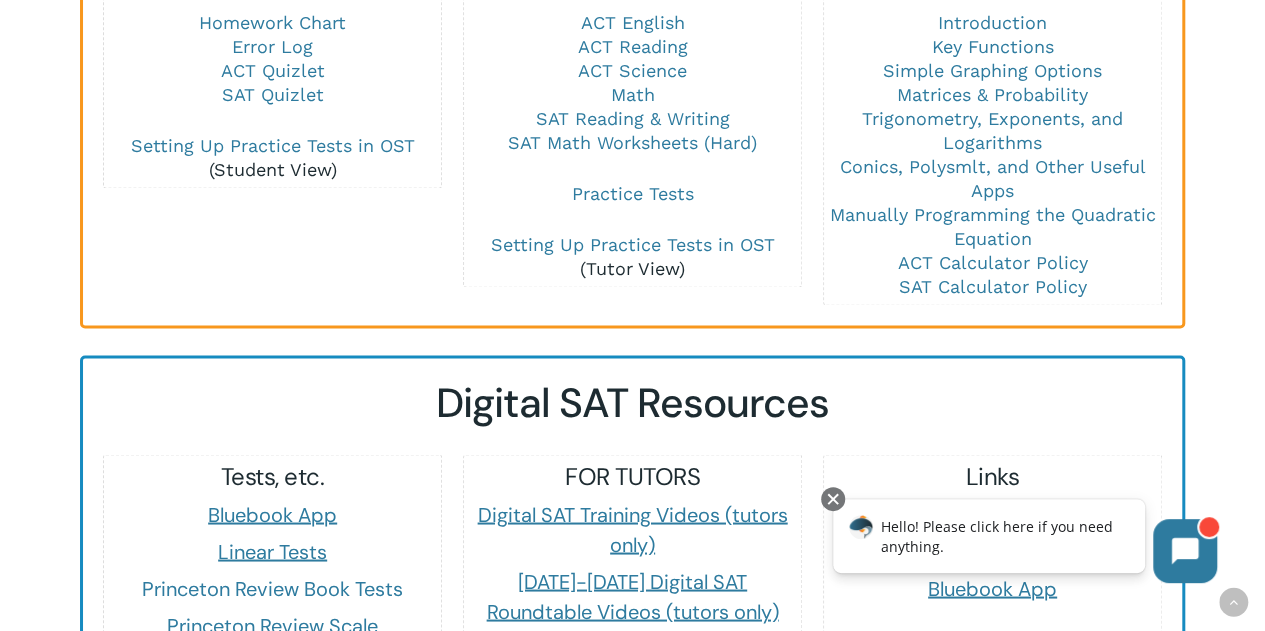 click at bounding box center [833, 499] 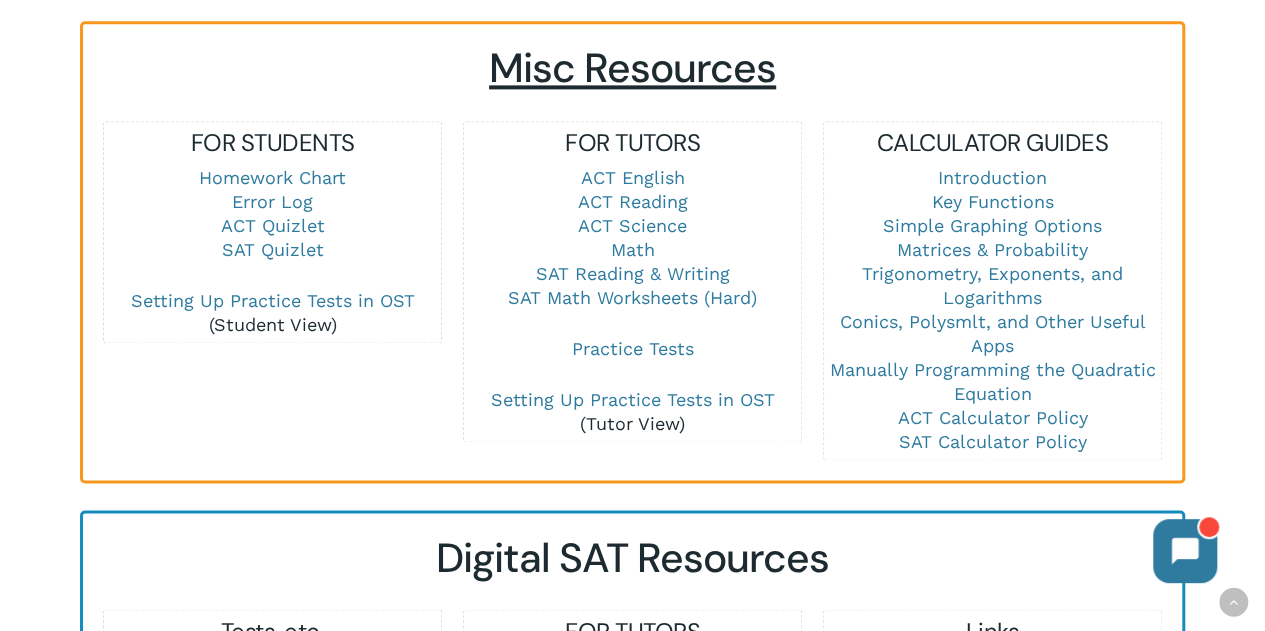 scroll, scrollTop: 1389, scrollLeft: 0, axis: vertical 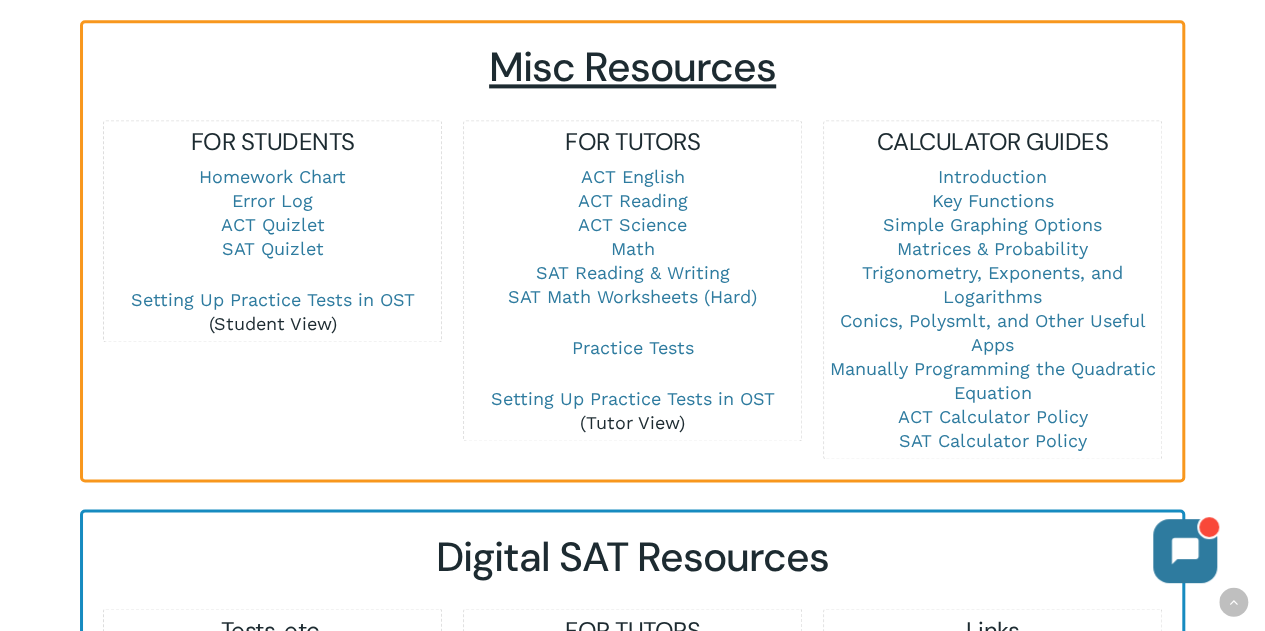 drag, startPoint x: 676, startPoint y: 270, endPoint x: 776, endPoint y: 171, distance: 140.71602 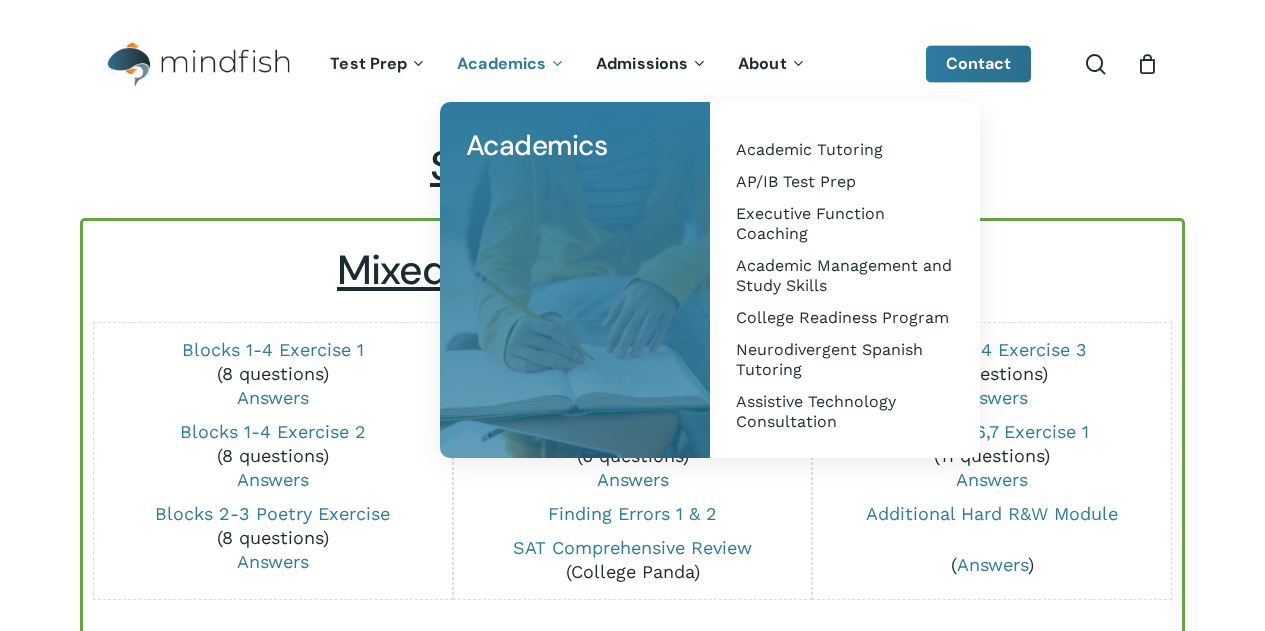 scroll, scrollTop: 0, scrollLeft: 0, axis: both 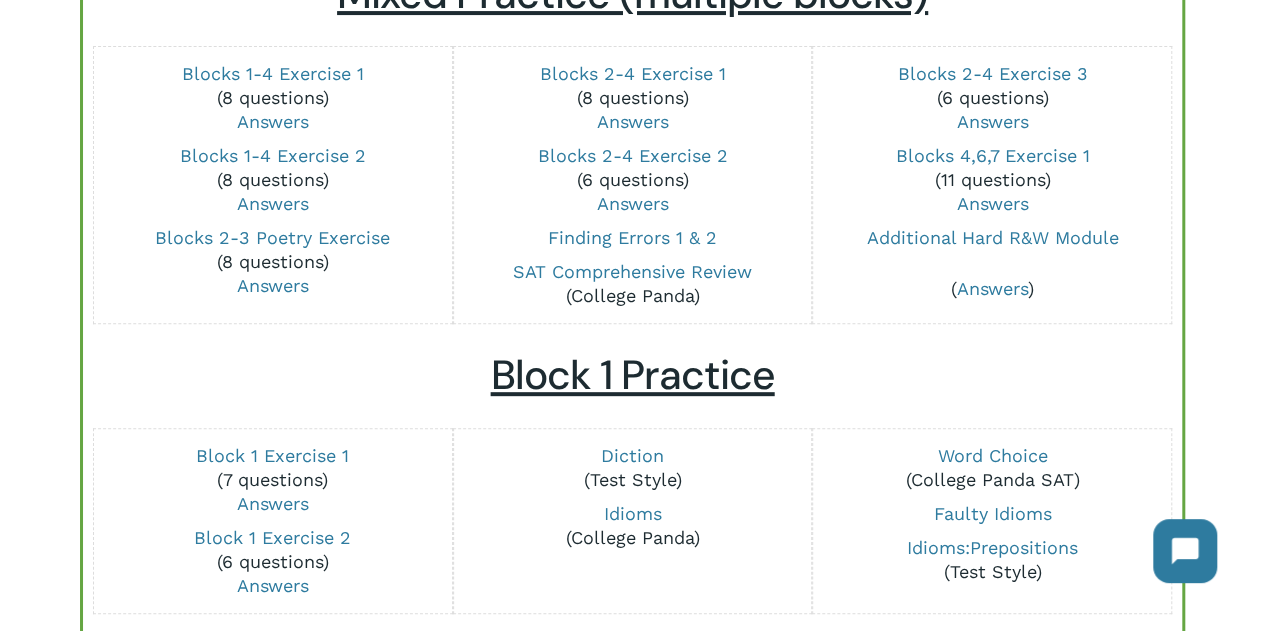 drag, startPoint x: 360, startPoint y: 239, endPoint x: 372, endPoint y: 247, distance: 14.422205 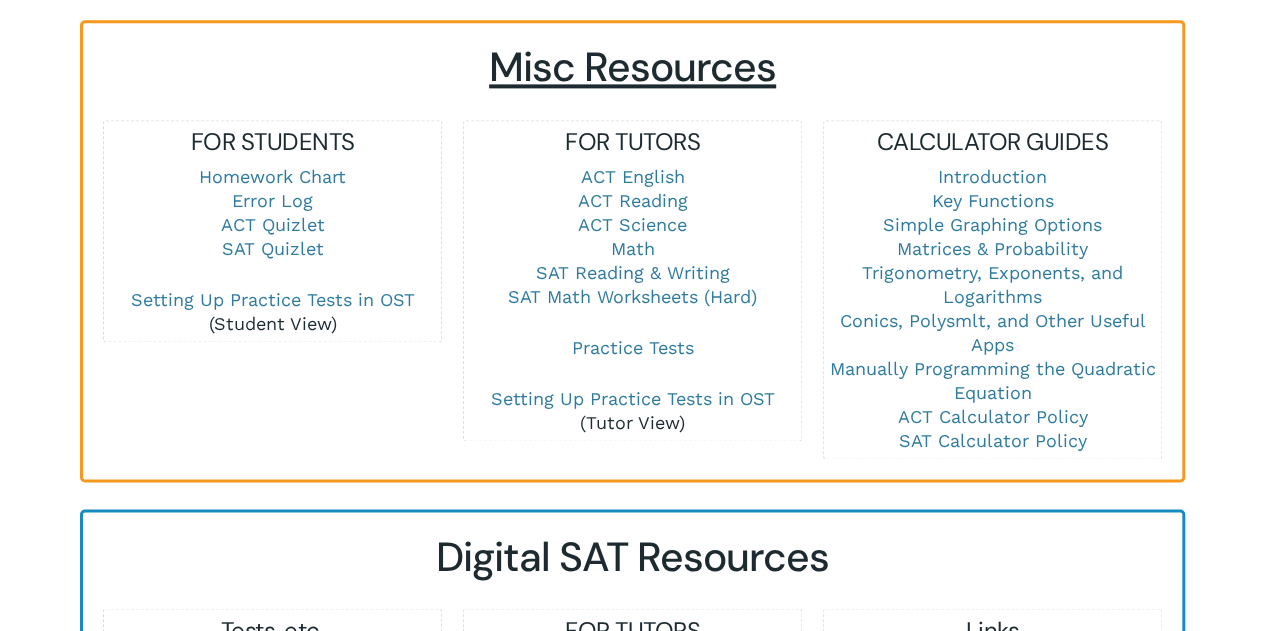 scroll, scrollTop: 1396, scrollLeft: 0, axis: vertical 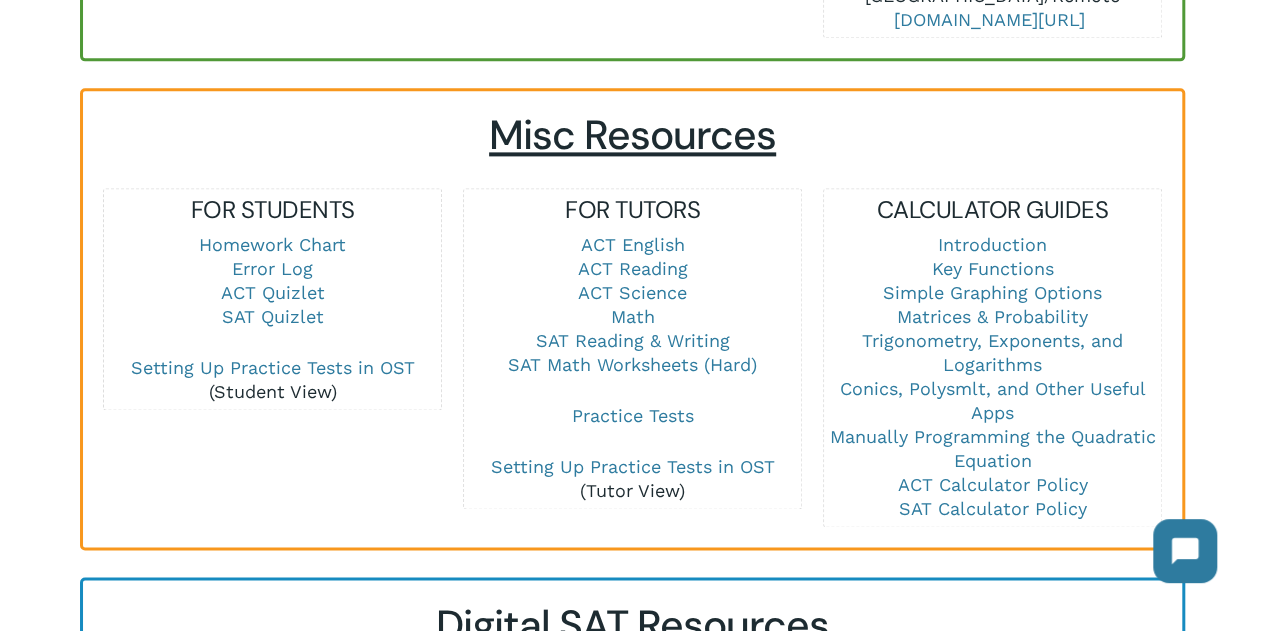 click on "SAT Reading & Writing" at bounding box center (633, 340) 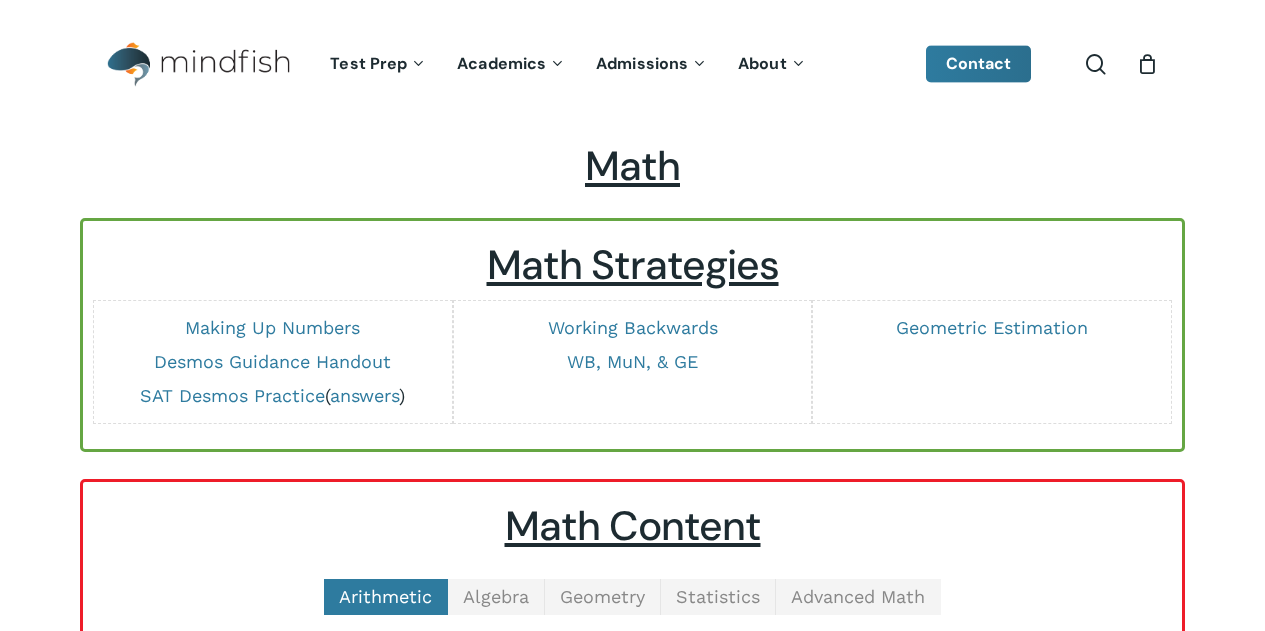 scroll, scrollTop: 0, scrollLeft: 0, axis: both 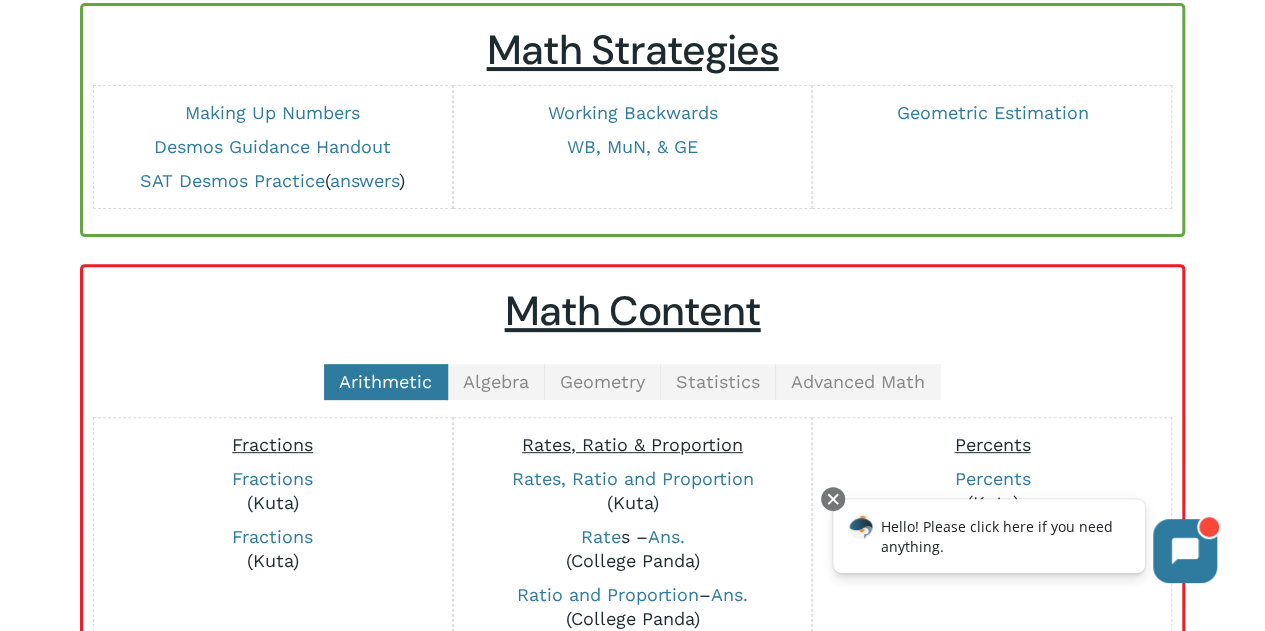 click at bounding box center (833, 499) 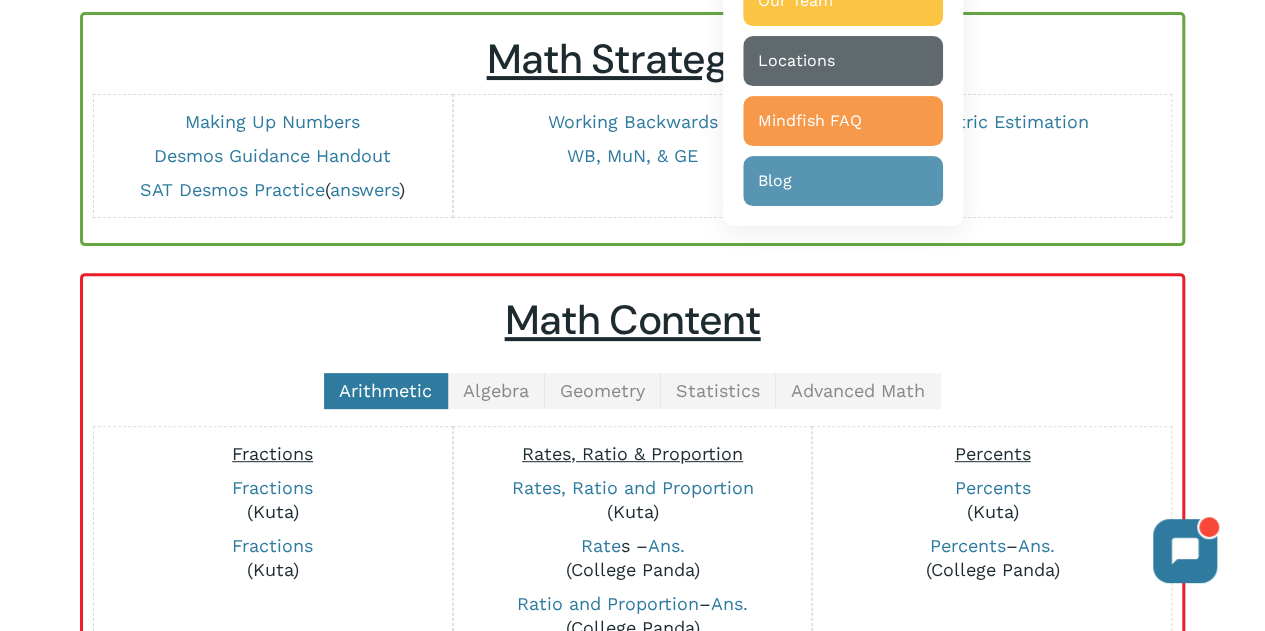 scroll, scrollTop: 208, scrollLeft: 0, axis: vertical 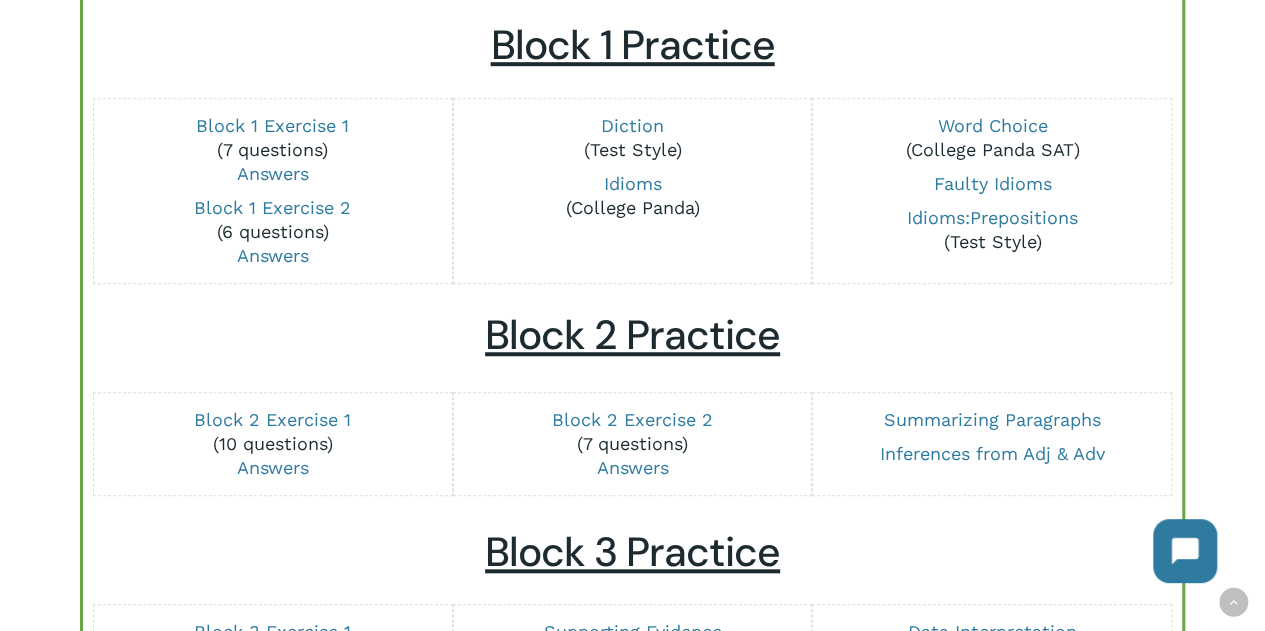 click on "Block 1 Exercise 1" at bounding box center [272, 125] 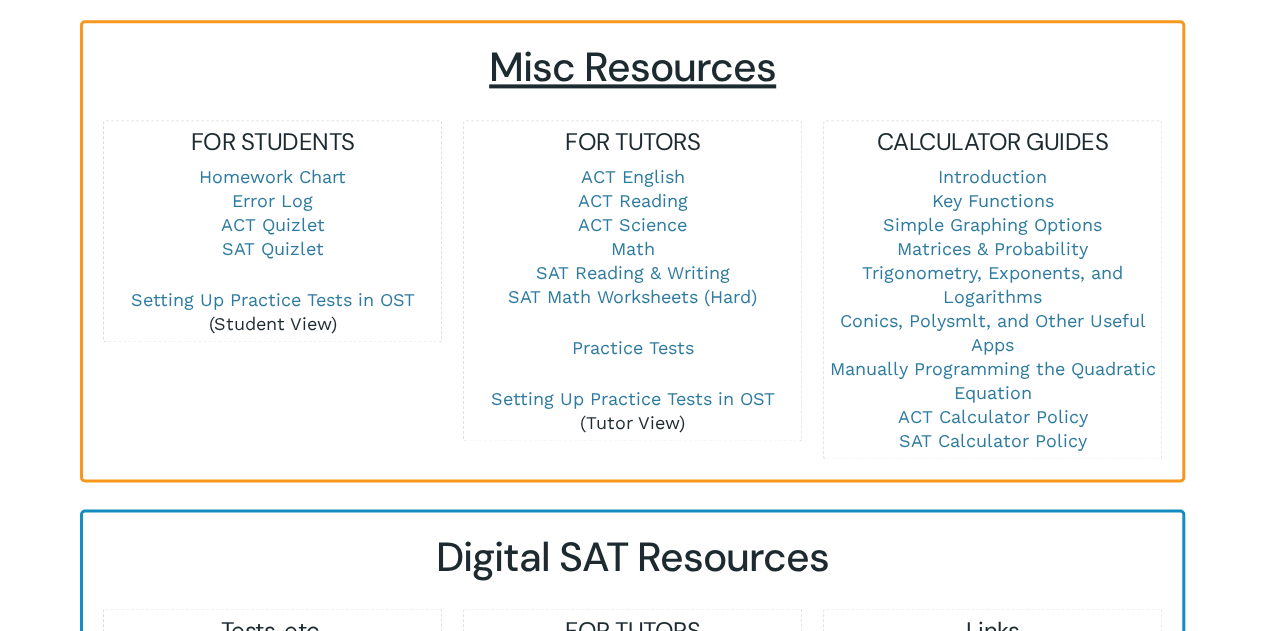 scroll, scrollTop: 1389, scrollLeft: 0, axis: vertical 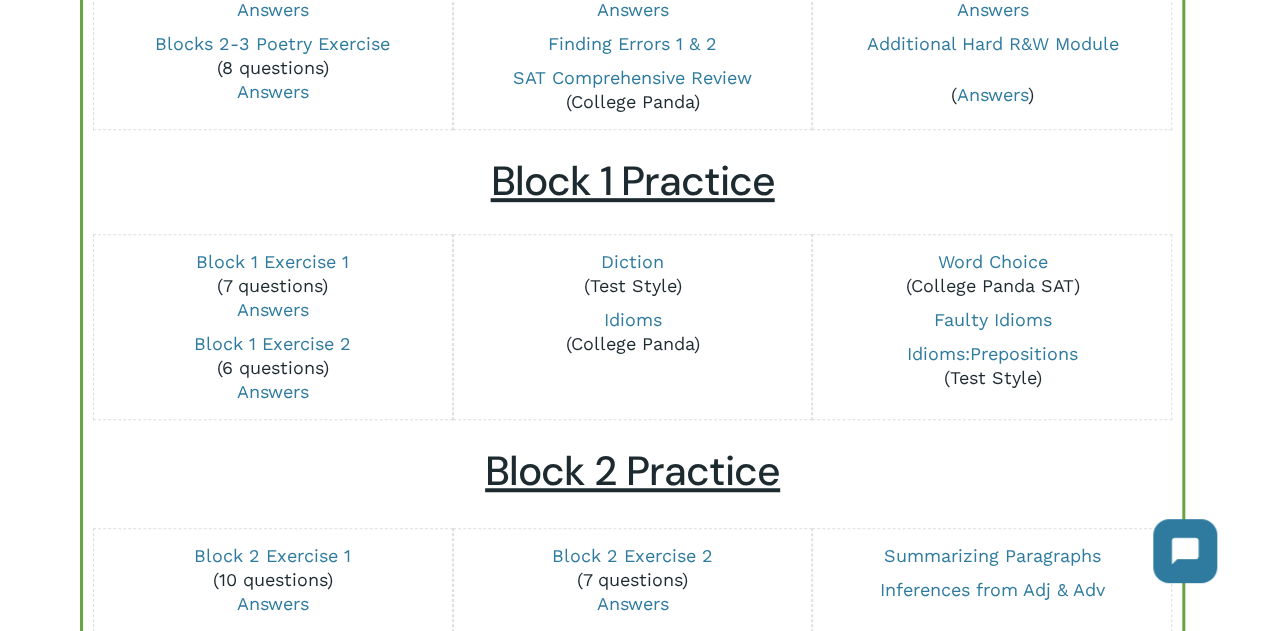 click on "Block 1 Exercise 2" at bounding box center [272, 343] 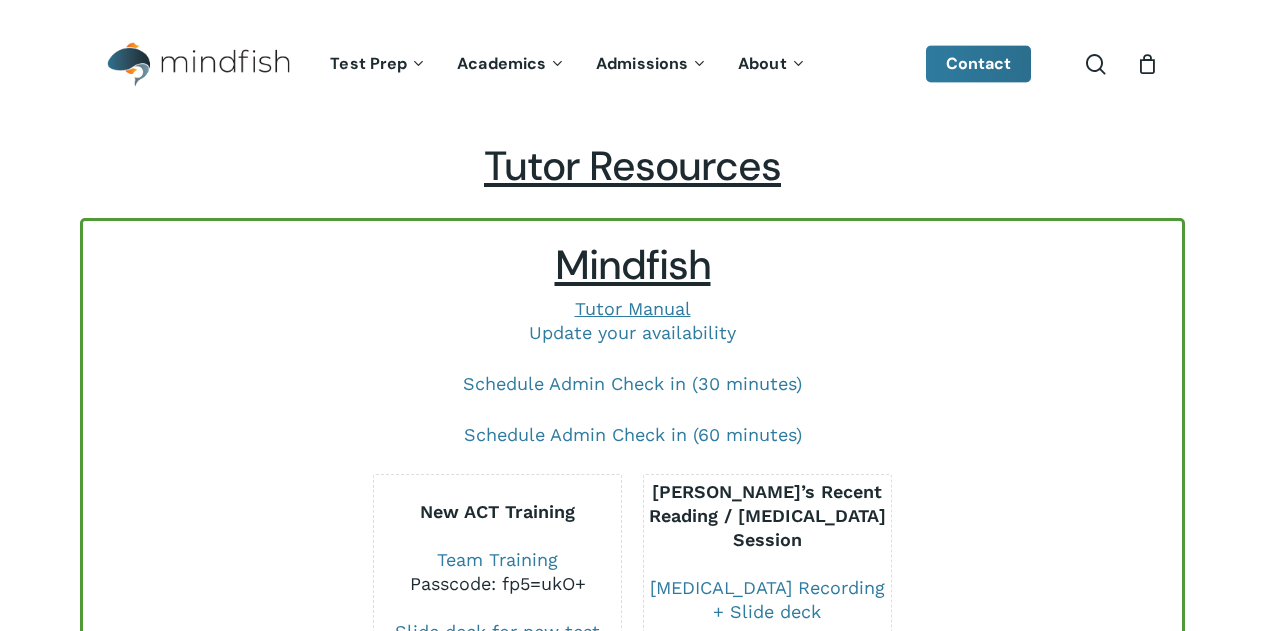 scroll, scrollTop: 309, scrollLeft: 0, axis: vertical 